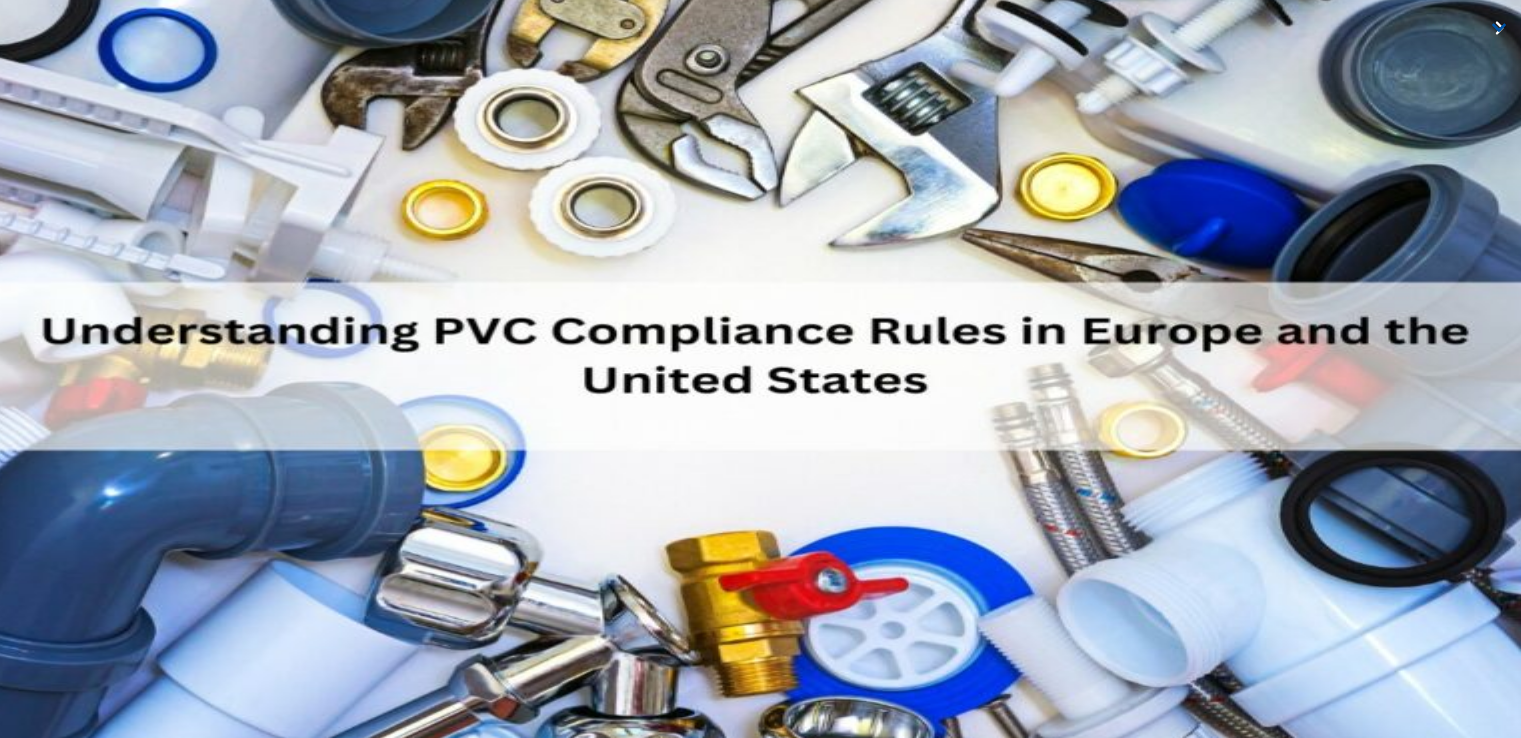 scroll, scrollTop: 0, scrollLeft: 0, axis: both 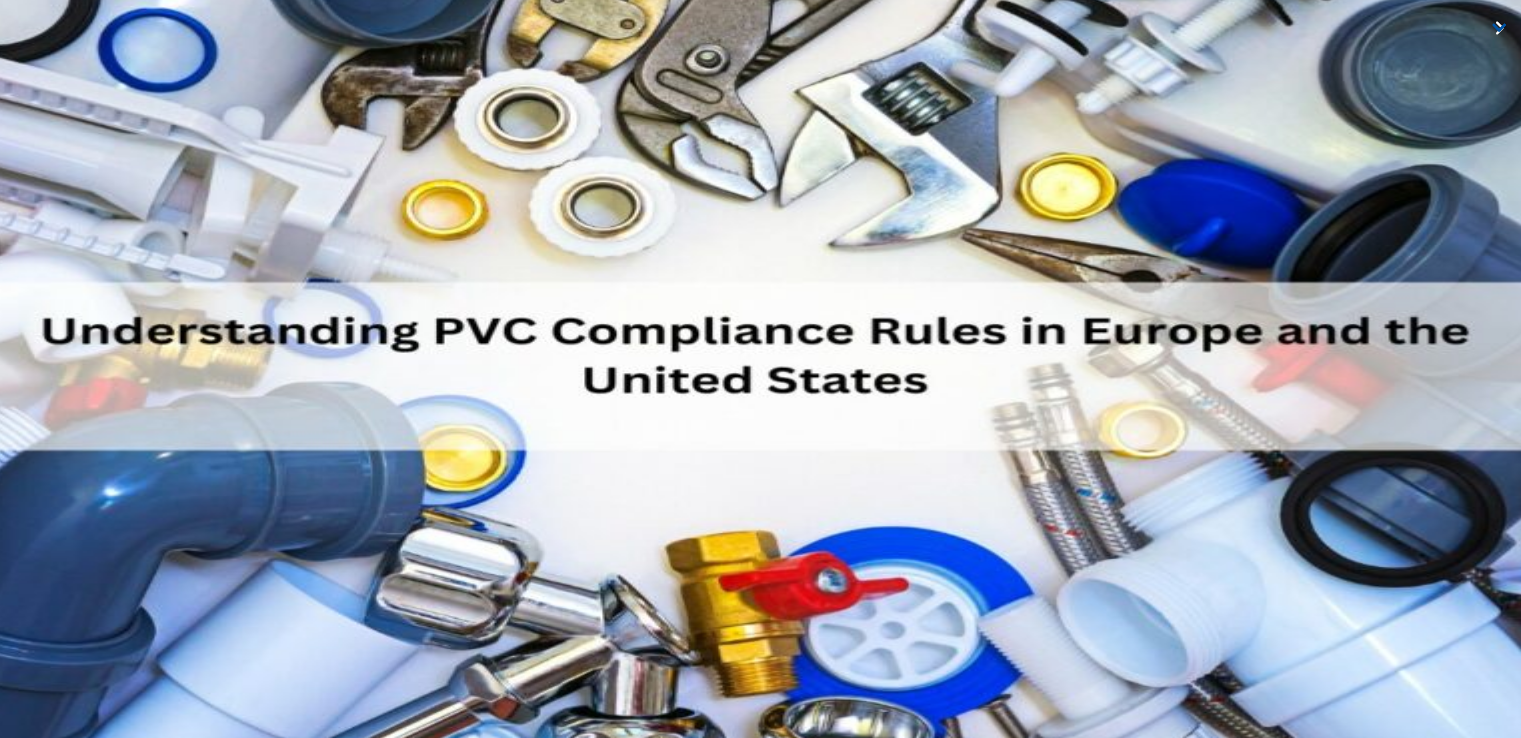 click on "Get Insights" at bounding box center [675, 2803] 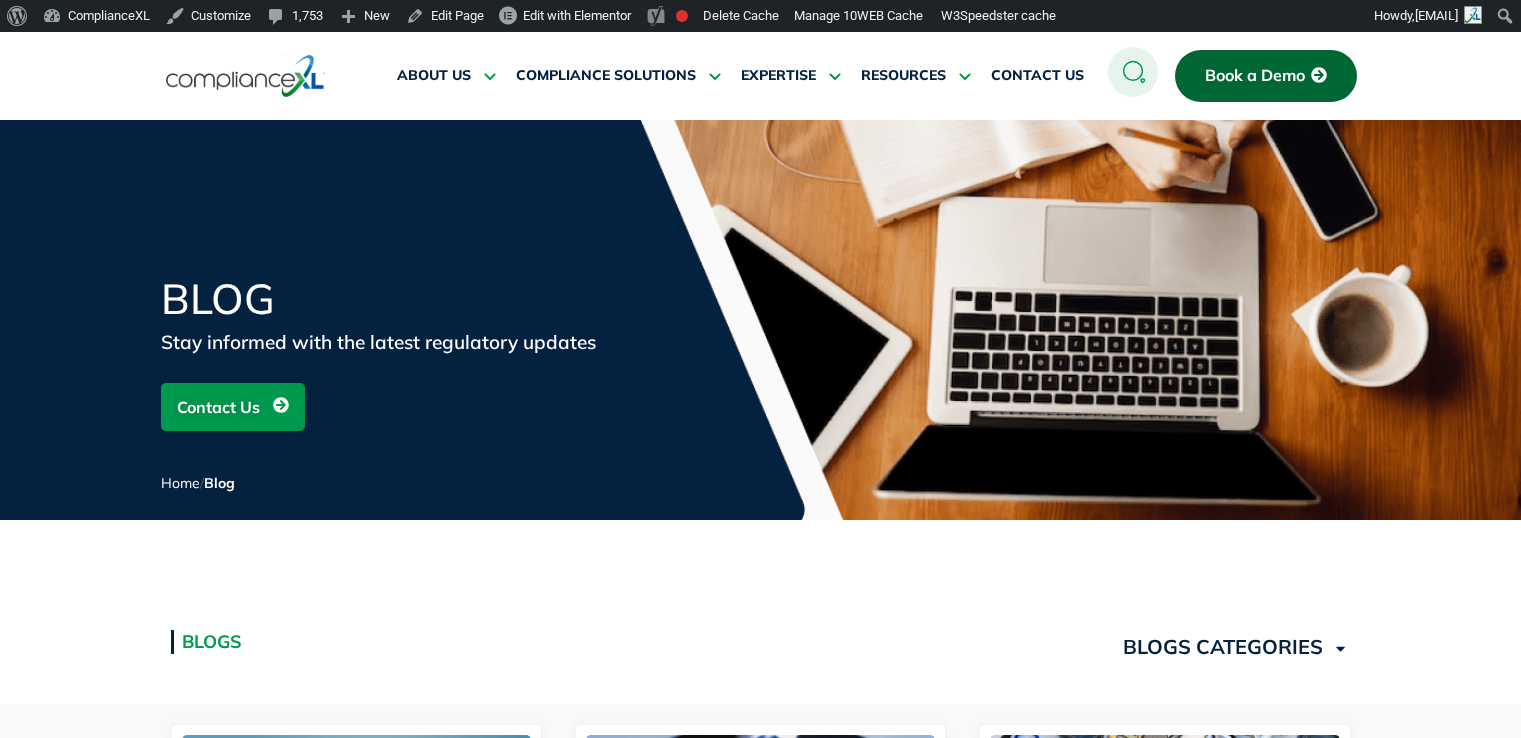 scroll, scrollTop: 0, scrollLeft: 0, axis: both 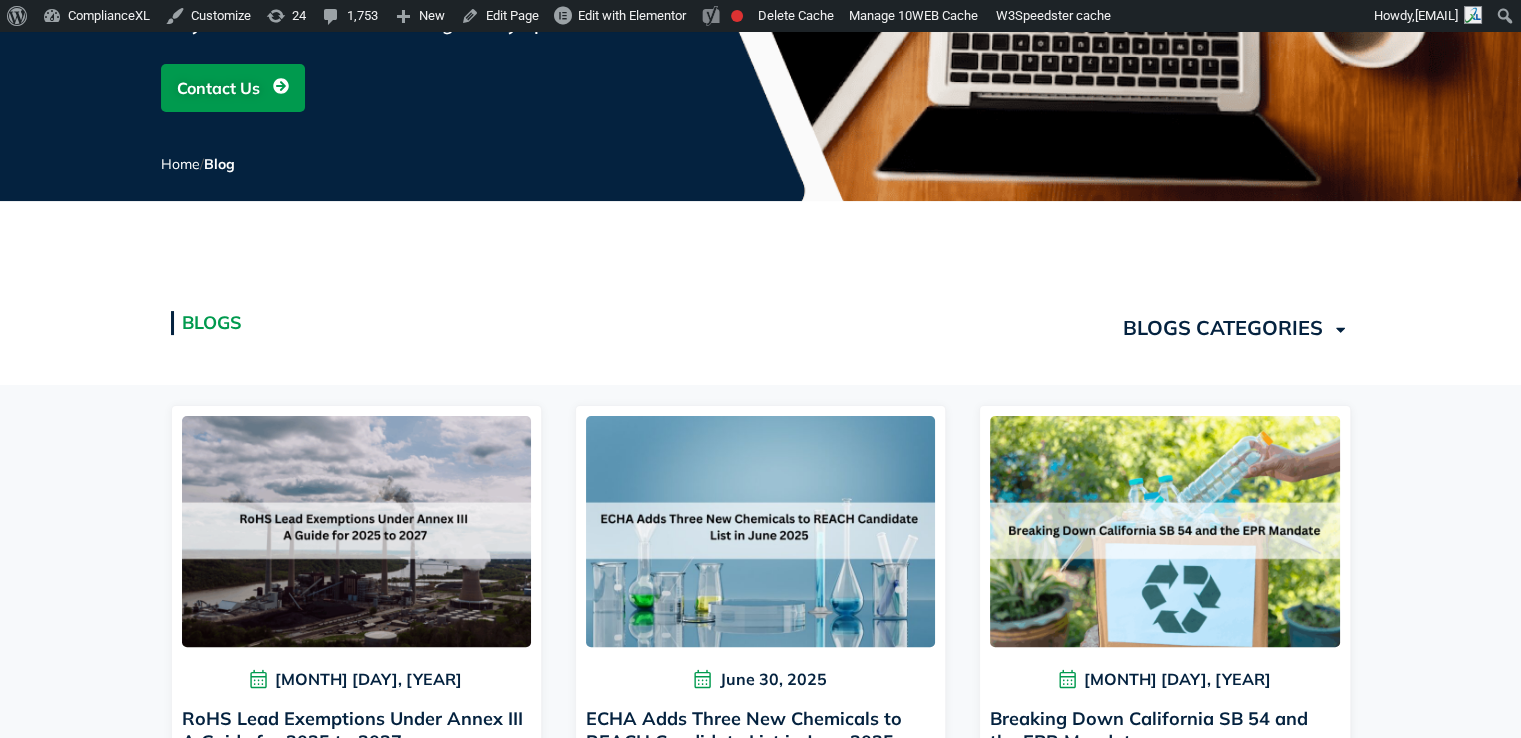 click on "RoHS Lead Exemptions Under Annex III A Guide for 2025 to 2027" at bounding box center (352, 730) 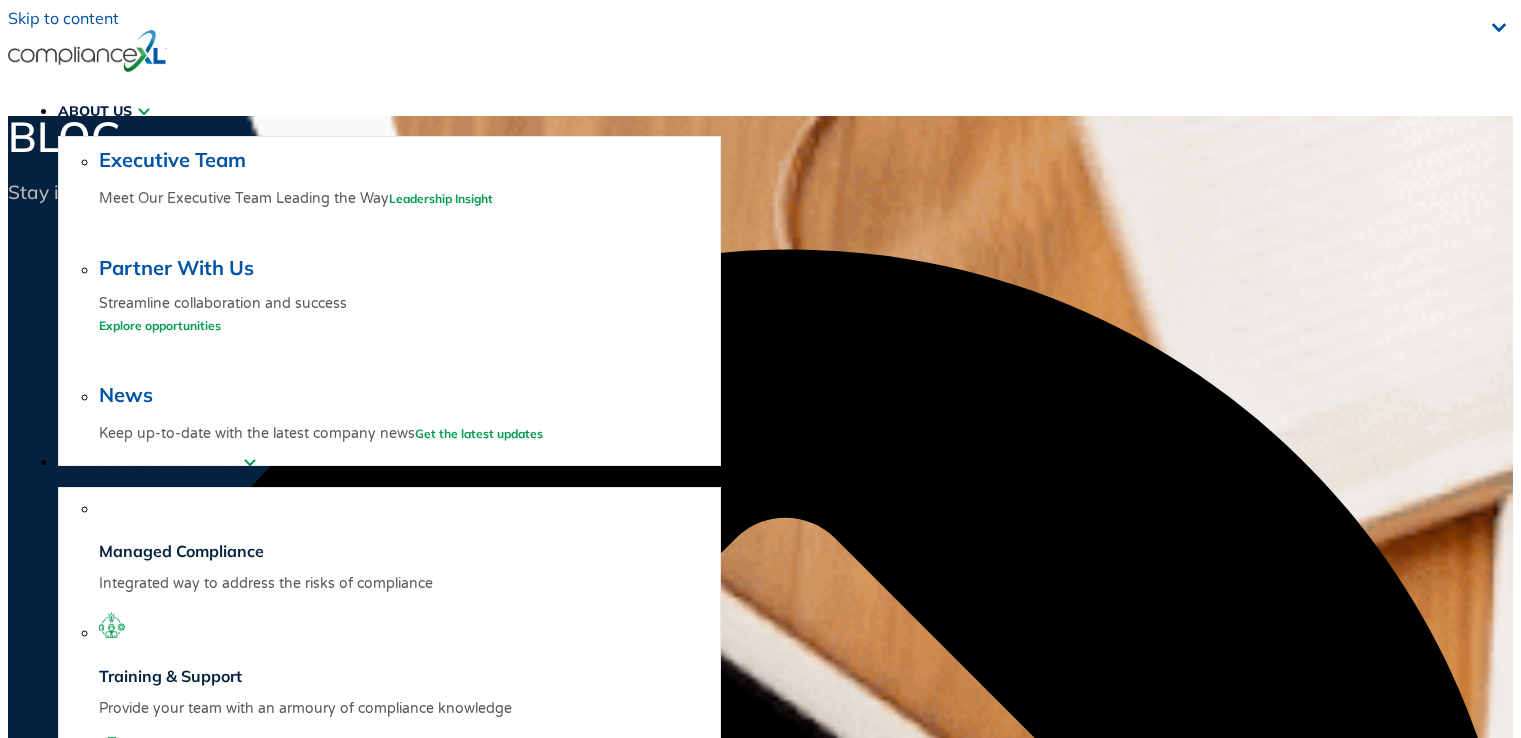 scroll, scrollTop: 0, scrollLeft: 0, axis: both 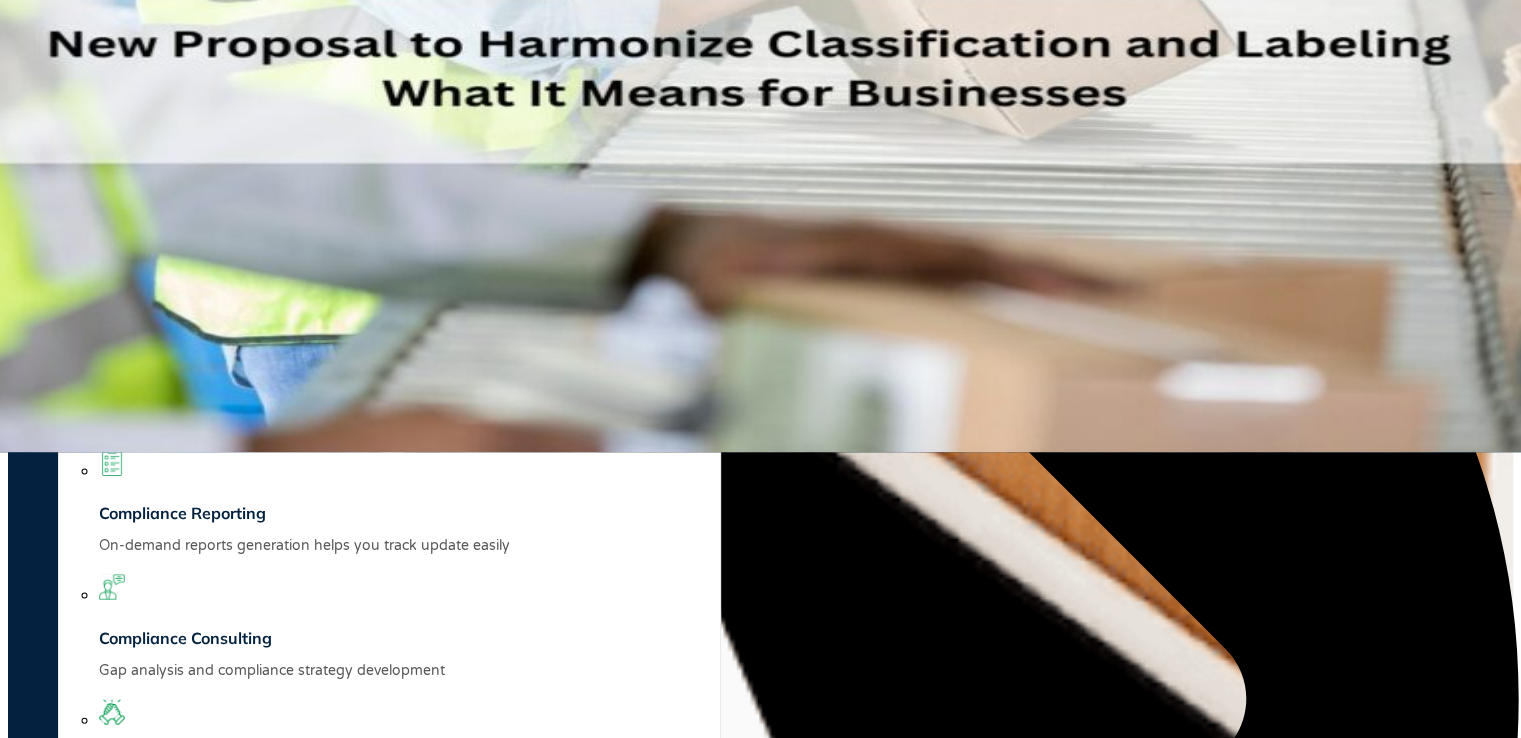 click on "ECHA Adds Three New Chemicals to REACH Candidate List in June 2025" at bounding box center (340, 8737) 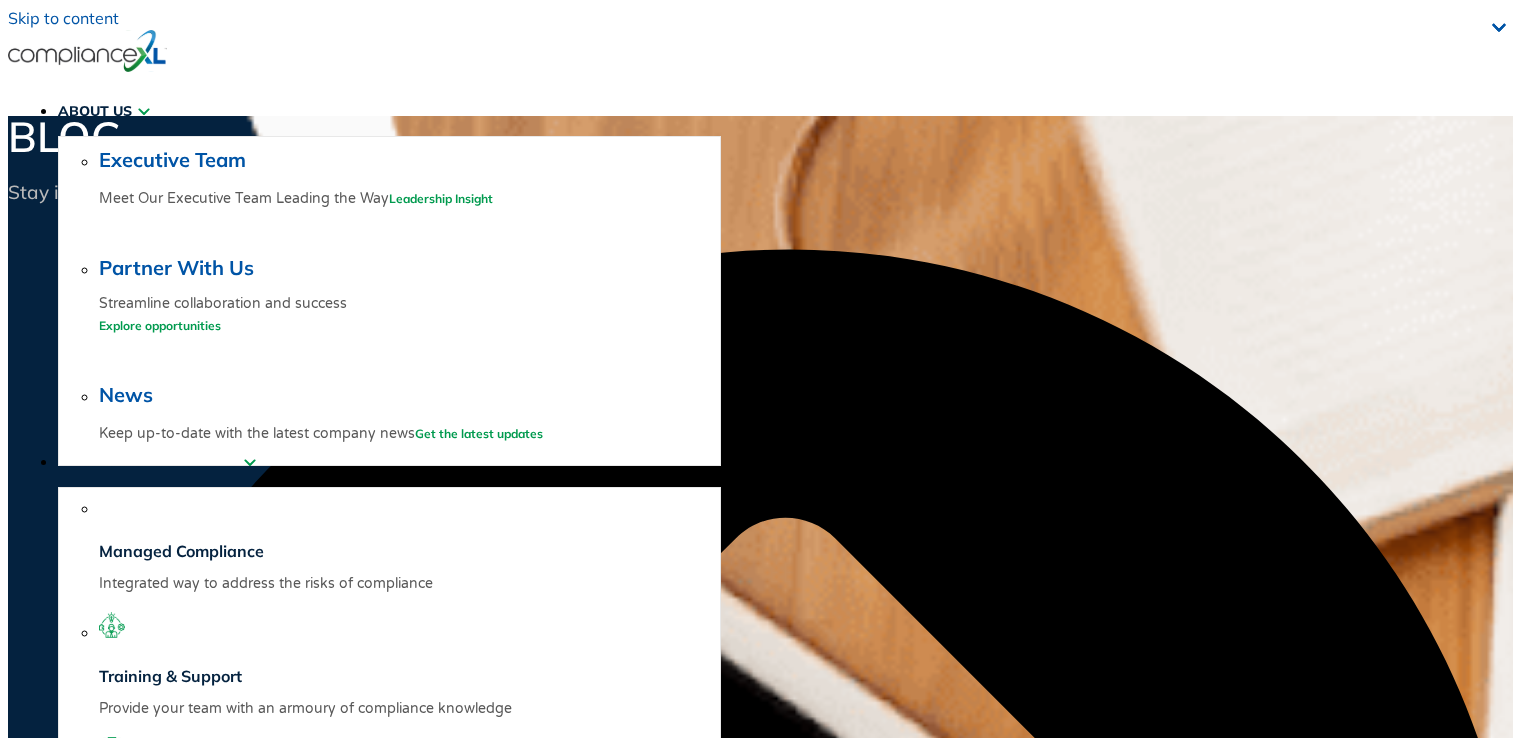 scroll, scrollTop: 0, scrollLeft: 0, axis: both 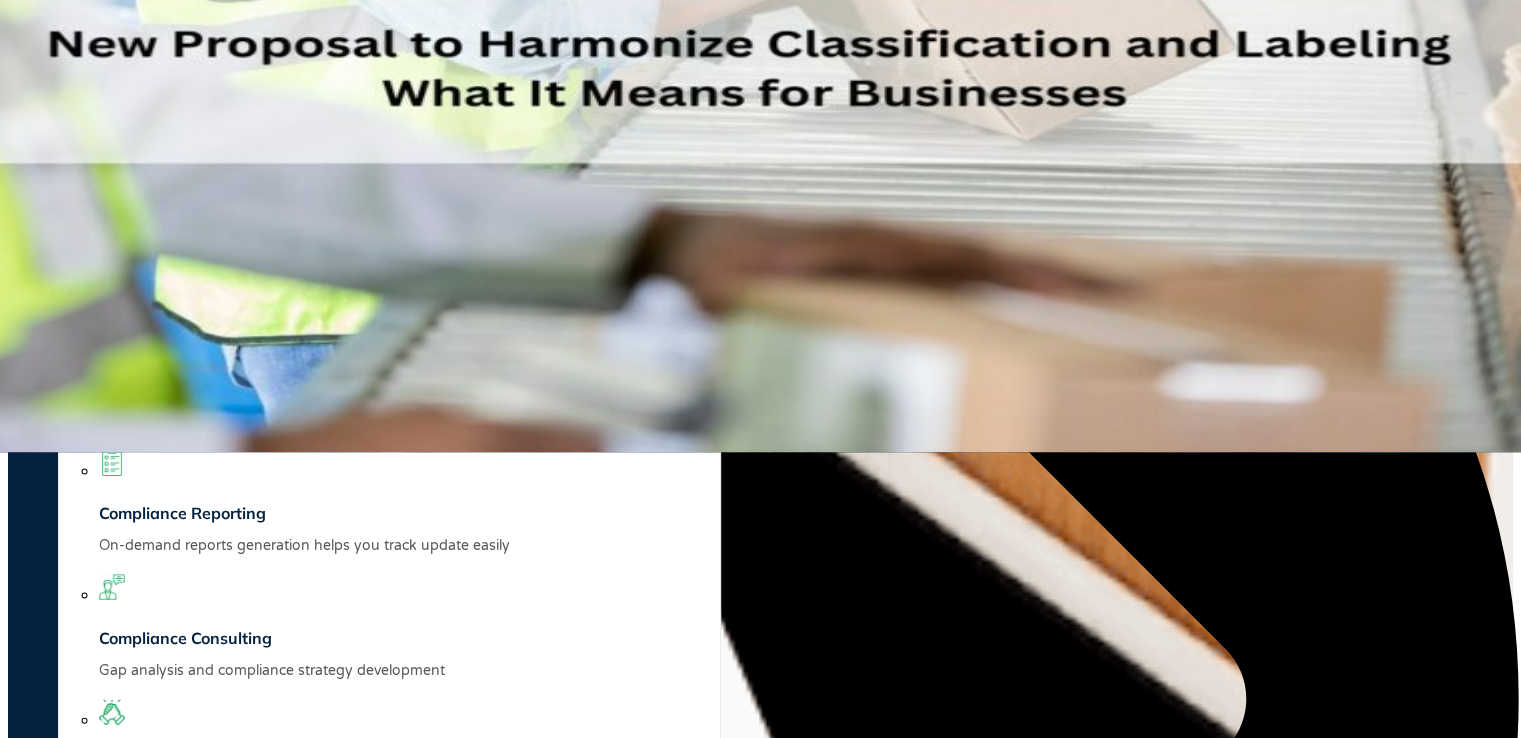 click on "Breaking Down California SB 54 and the EPR Mandate" at bounding box center (262, 9731) 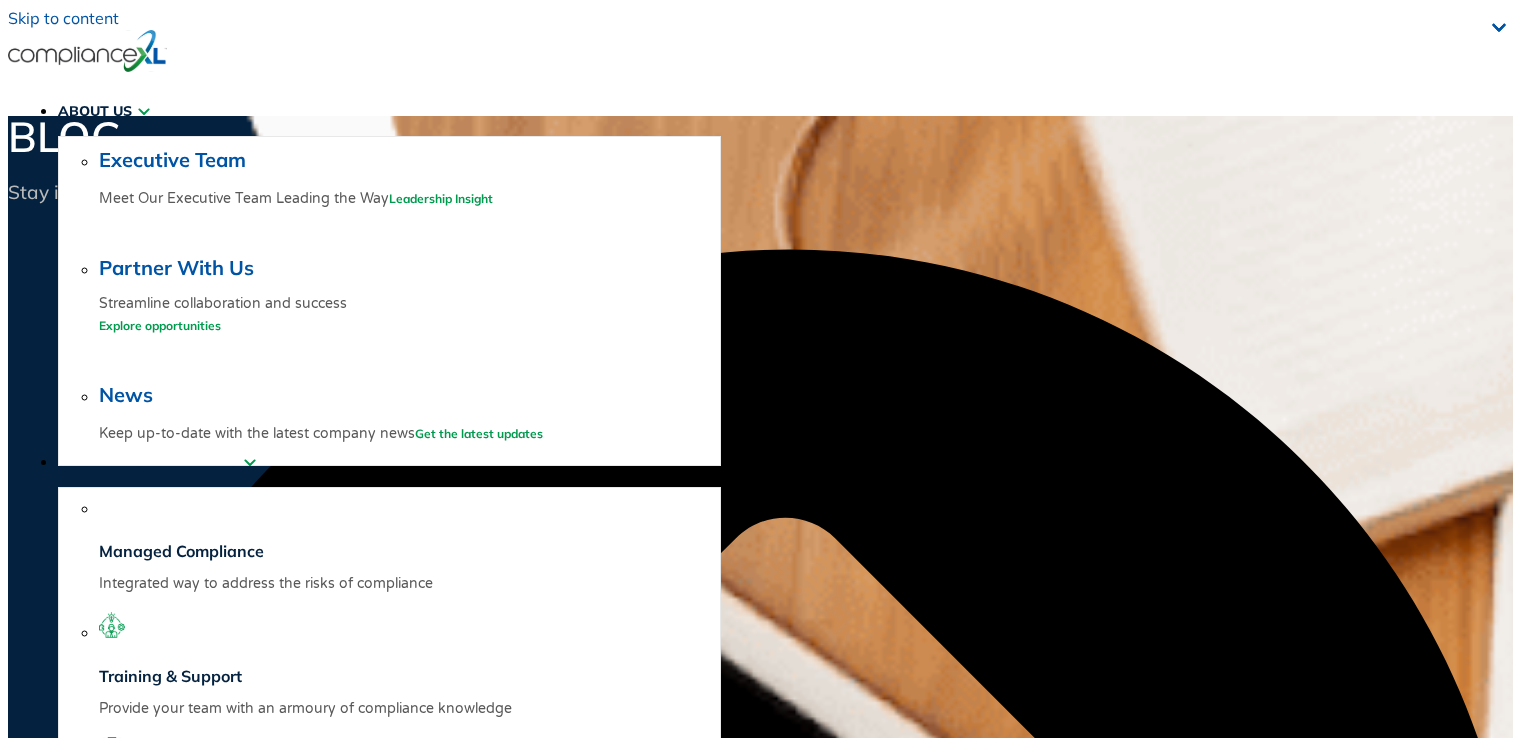 scroll, scrollTop: 0, scrollLeft: 0, axis: both 